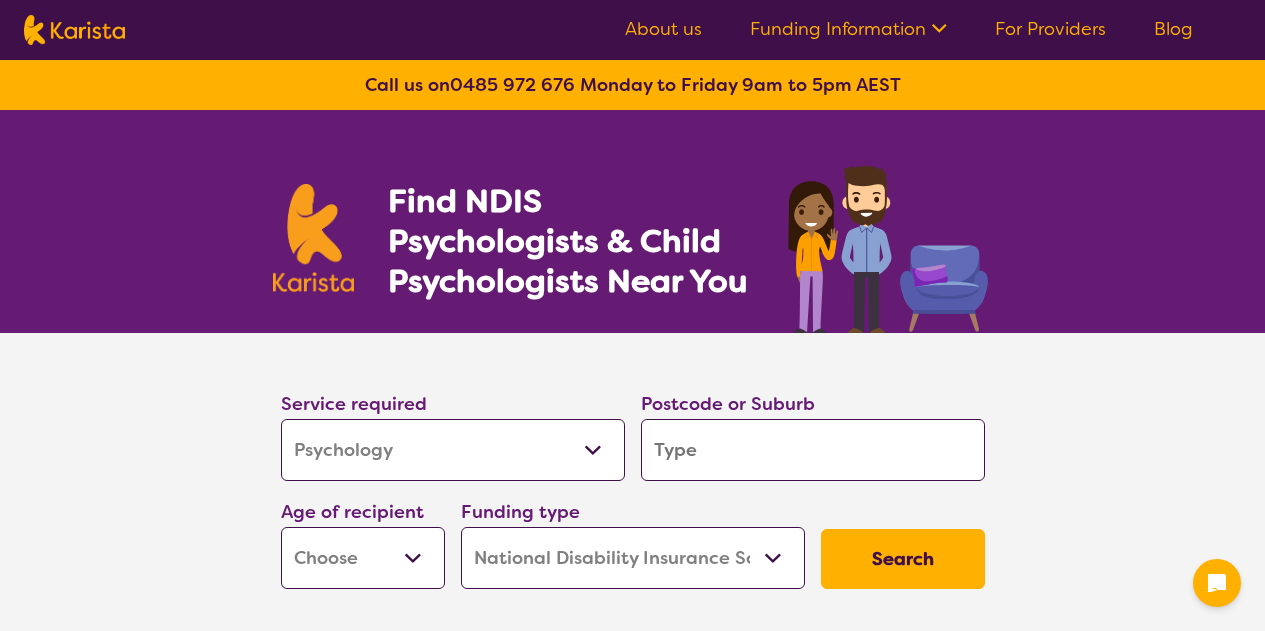 select on "Psychology" 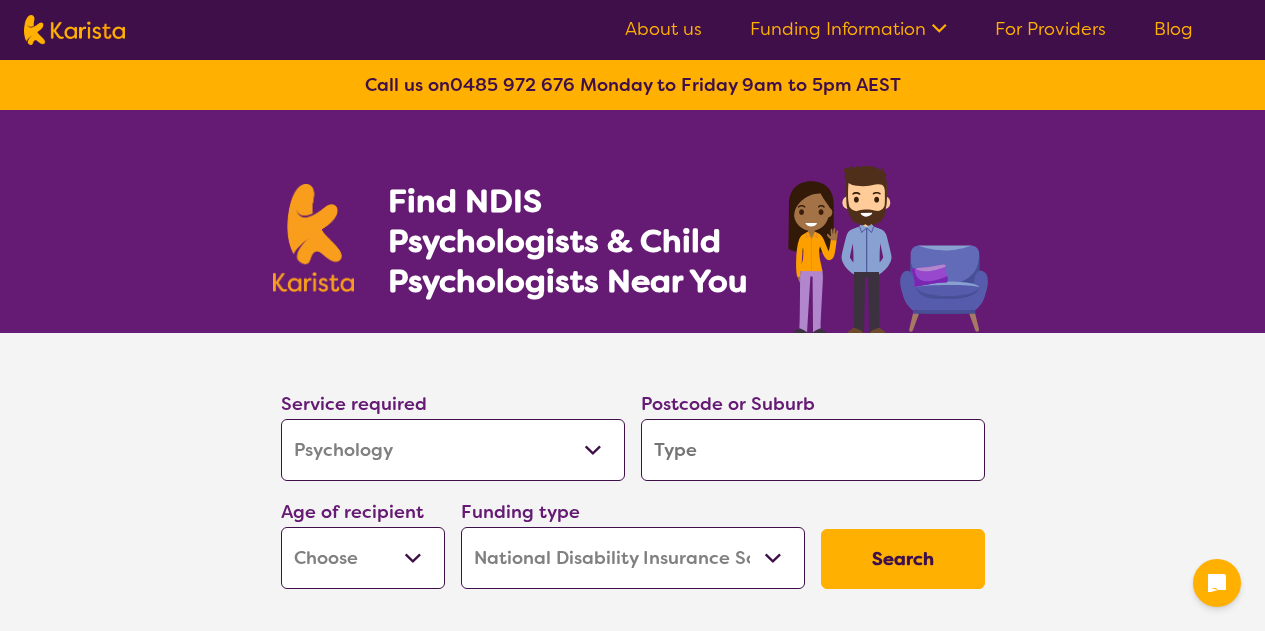 scroll, scrollTop: 0, scrollLeft: 0, axis: both 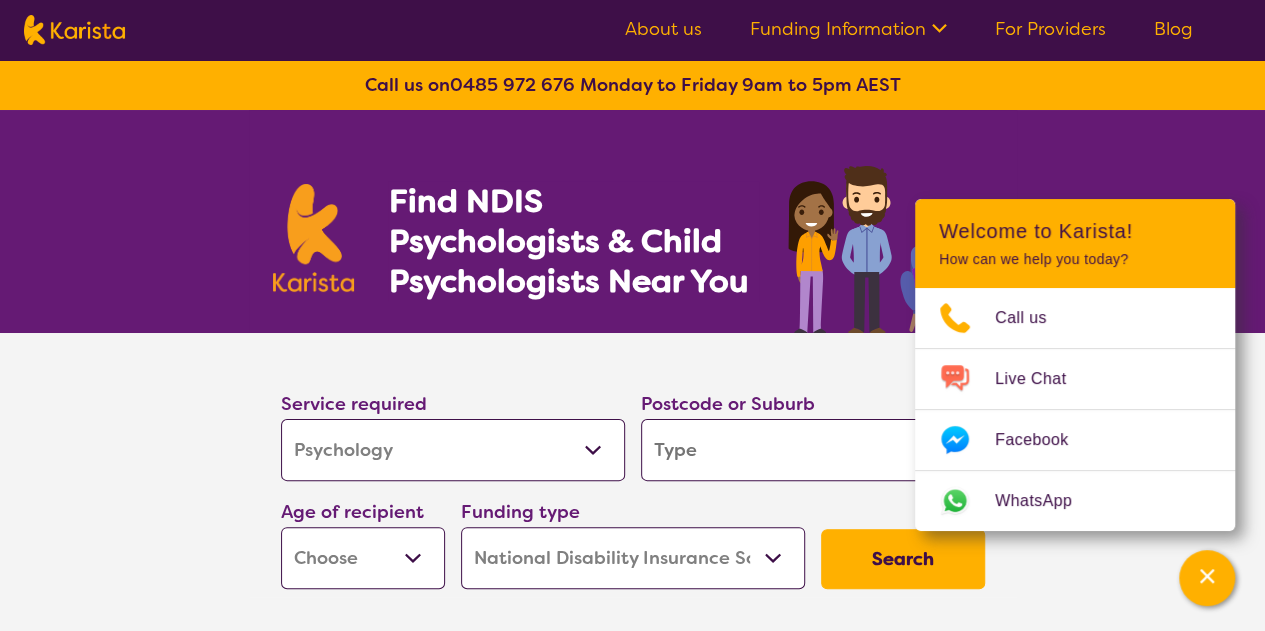 click at bounding box center (813, 450) 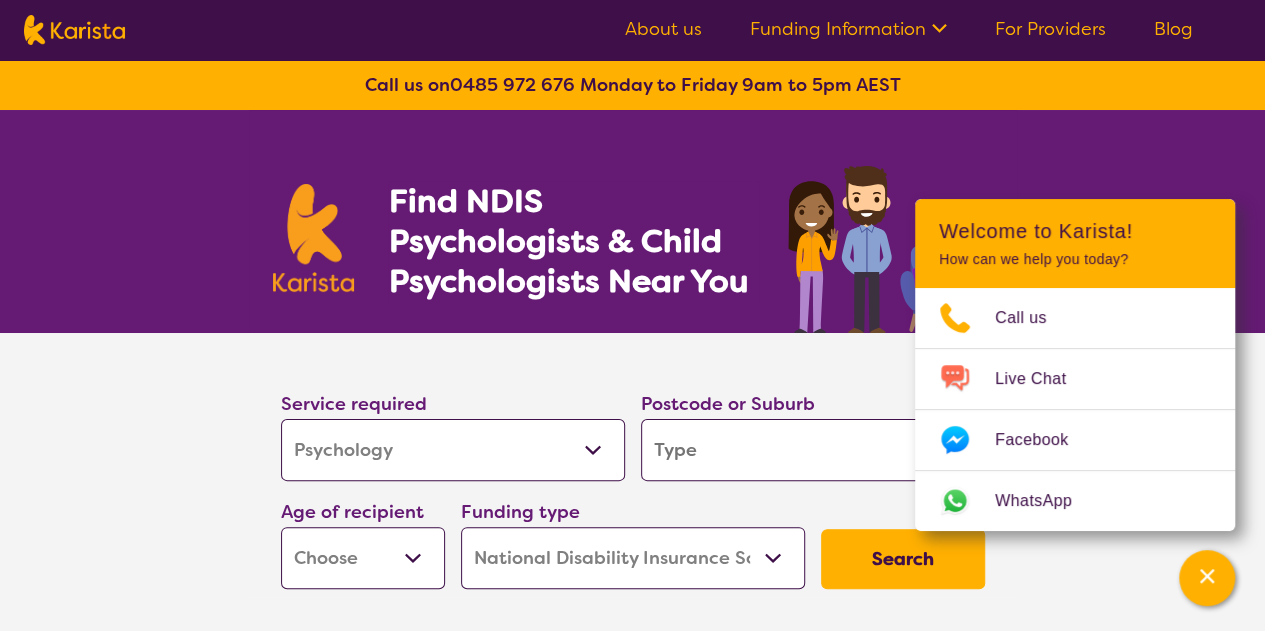 type on "2" 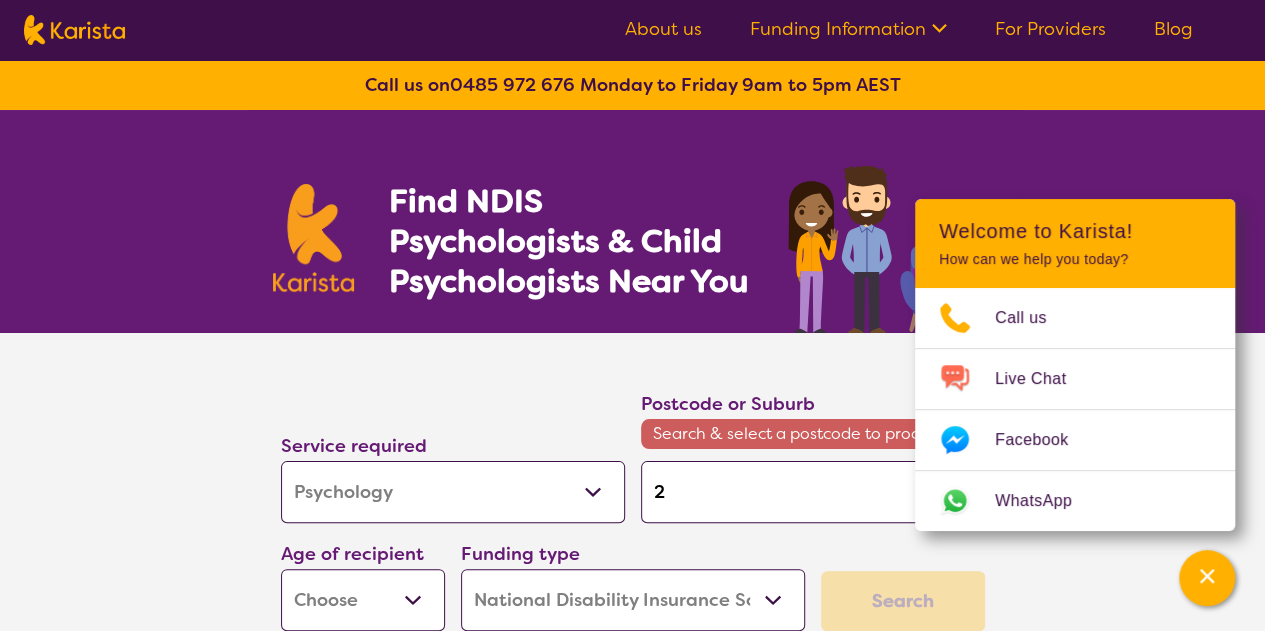 type on "27" 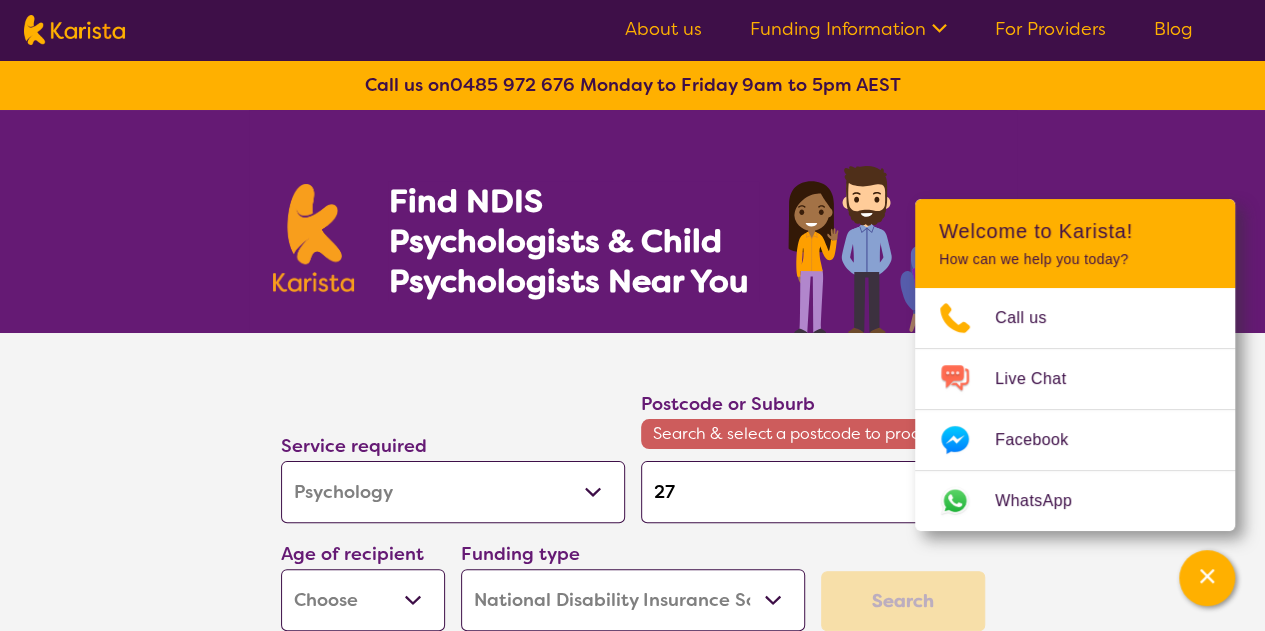 type on "276" 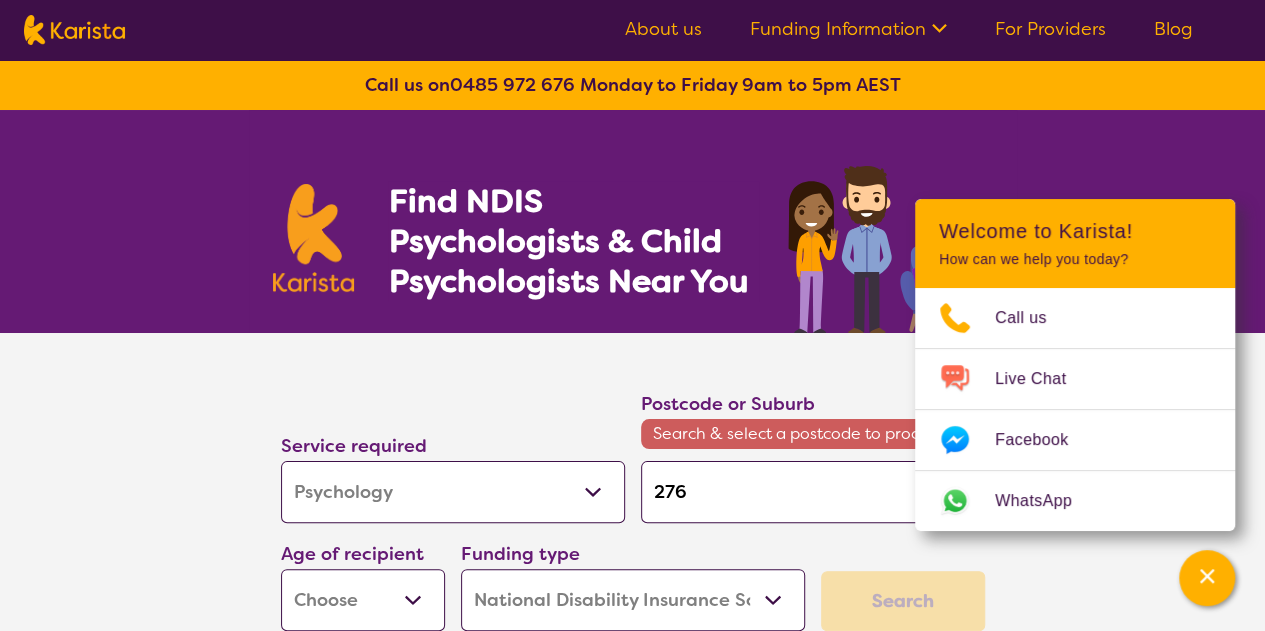 type on "[POSTAL_CODE]" 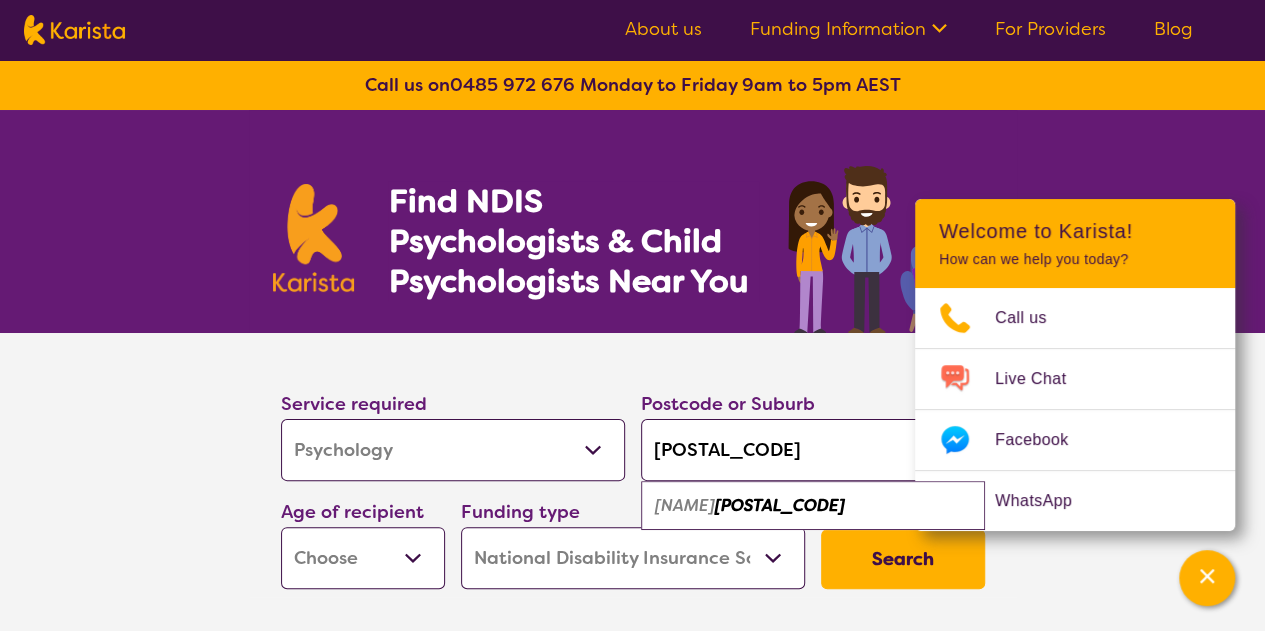 type on "[POSTAL_CODE]" 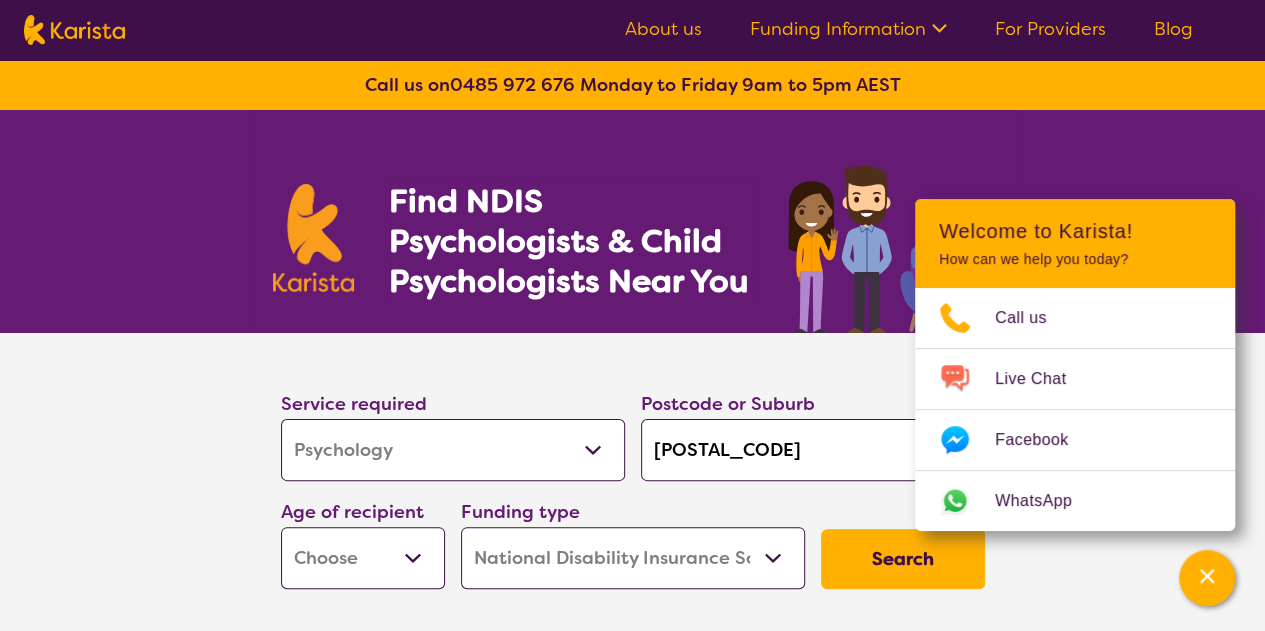 click on "Early Childhood - 0 to 9 Child - 10 to 11 Adolescent - 12 to 17 Adult - 18 to 64 Aged - 65+" at bounding box center [363, 558] 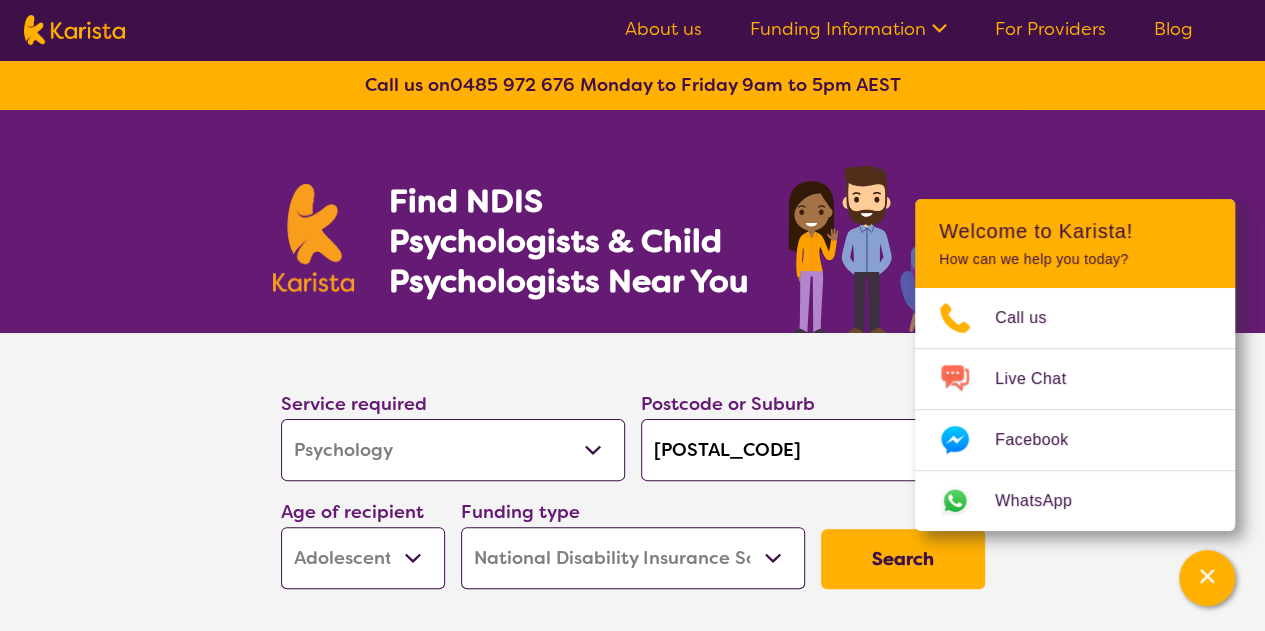 click on "Early Childhood - 0 to 9 Child - 10 to 11 Adolescent - 12 to 17 Adult - 18 to 64 Aged - 65+" at bounding box center (363, 558) 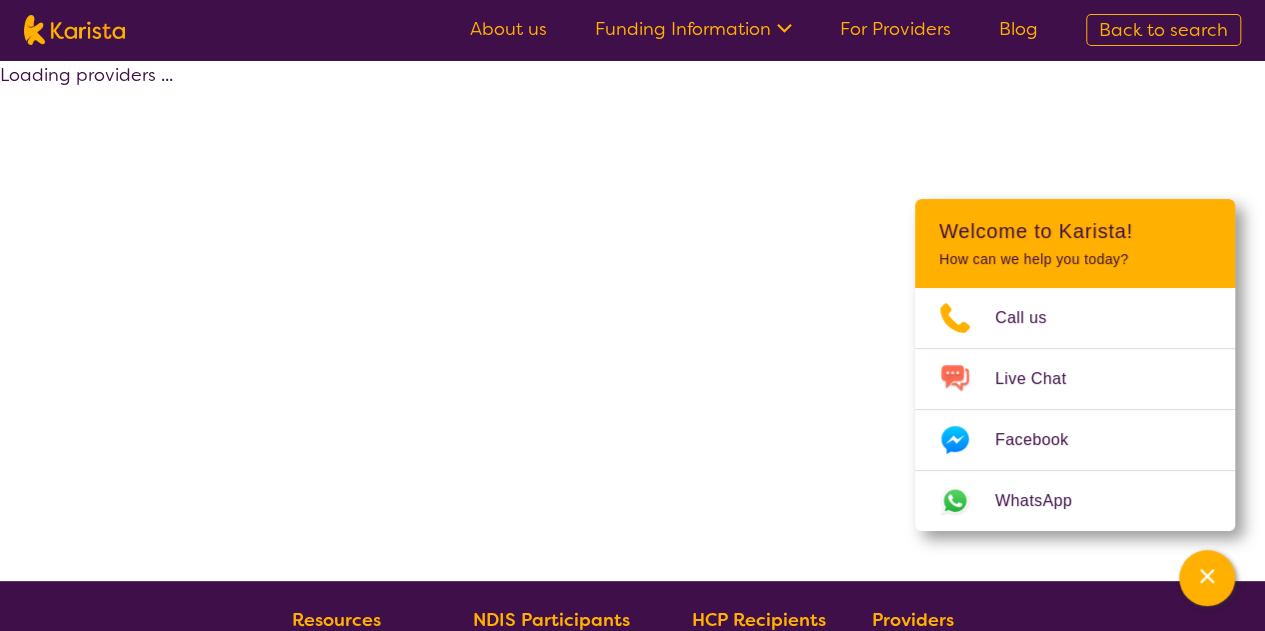select on "by_score" 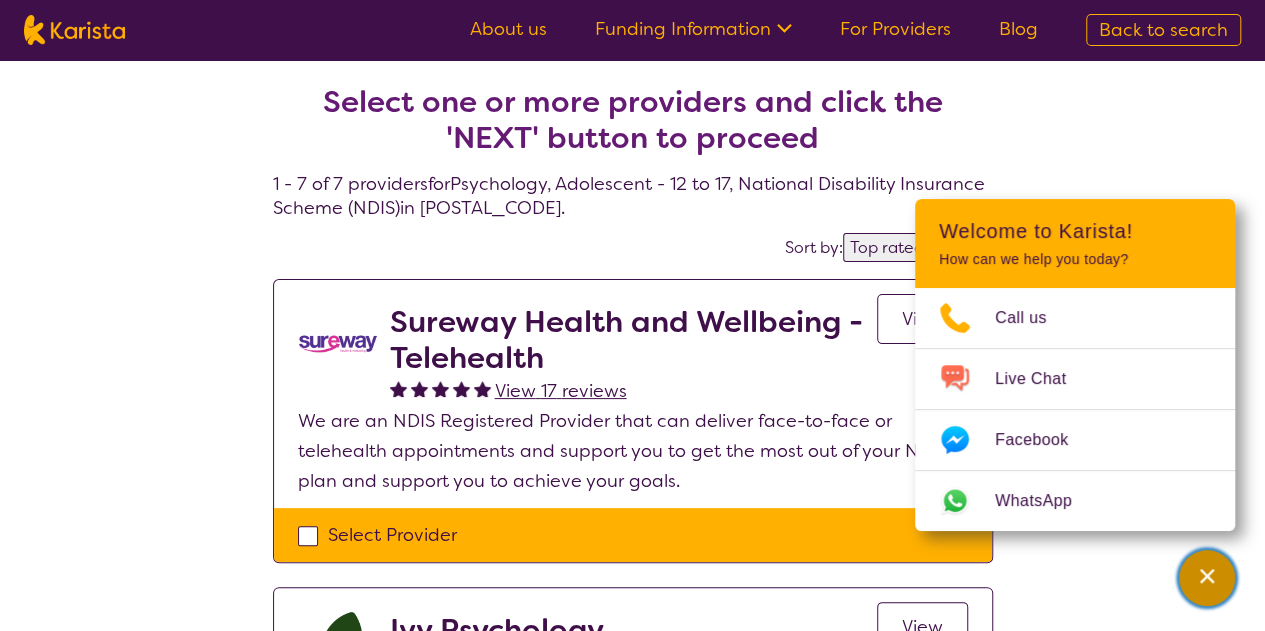 click 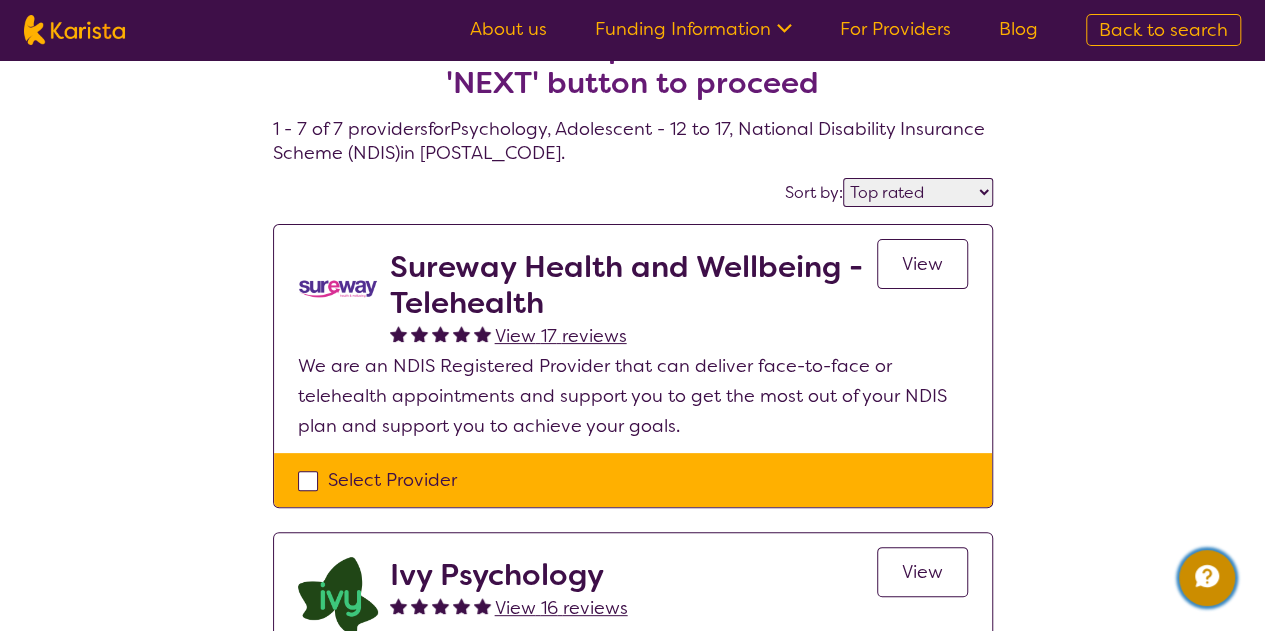 scroll, scrollTop: 100, scrollLeft: 0, axis: vertical 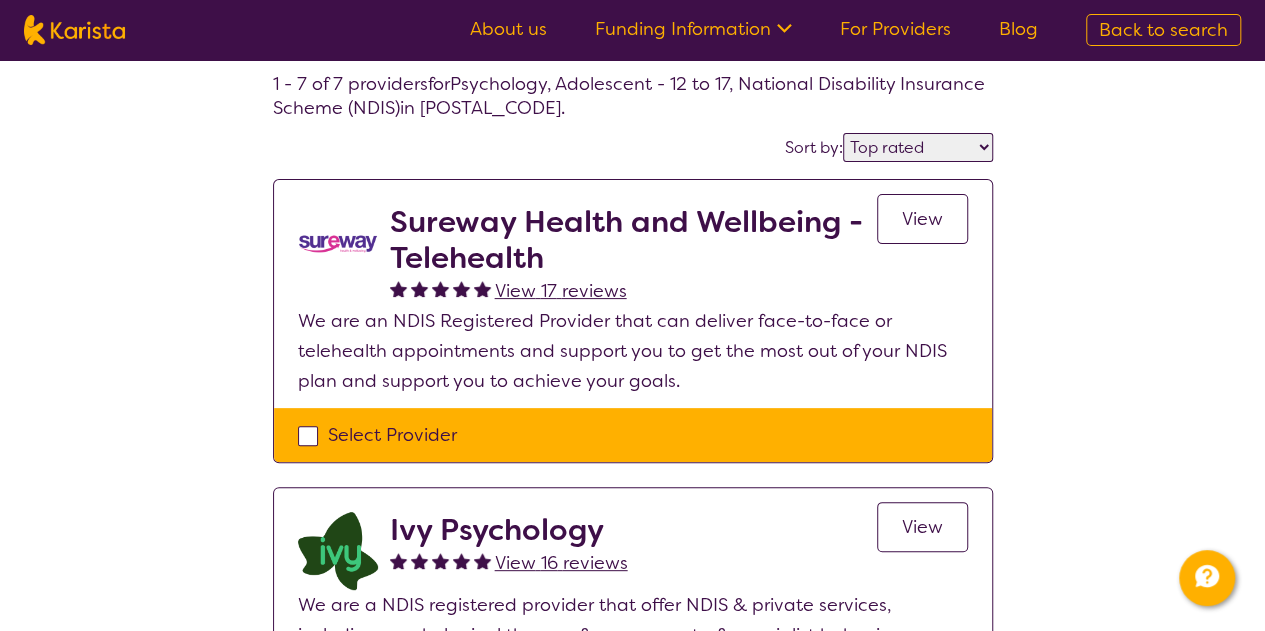 click on "Select Provider" at bounding box center (633, 435) 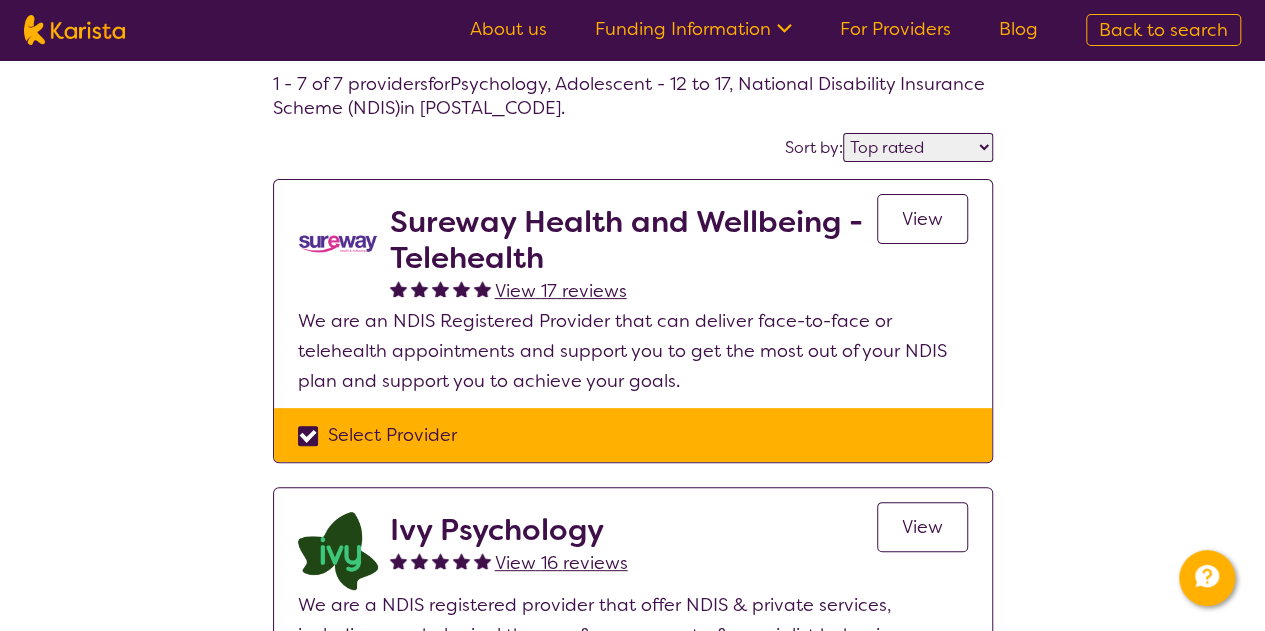 checkbox on "true" 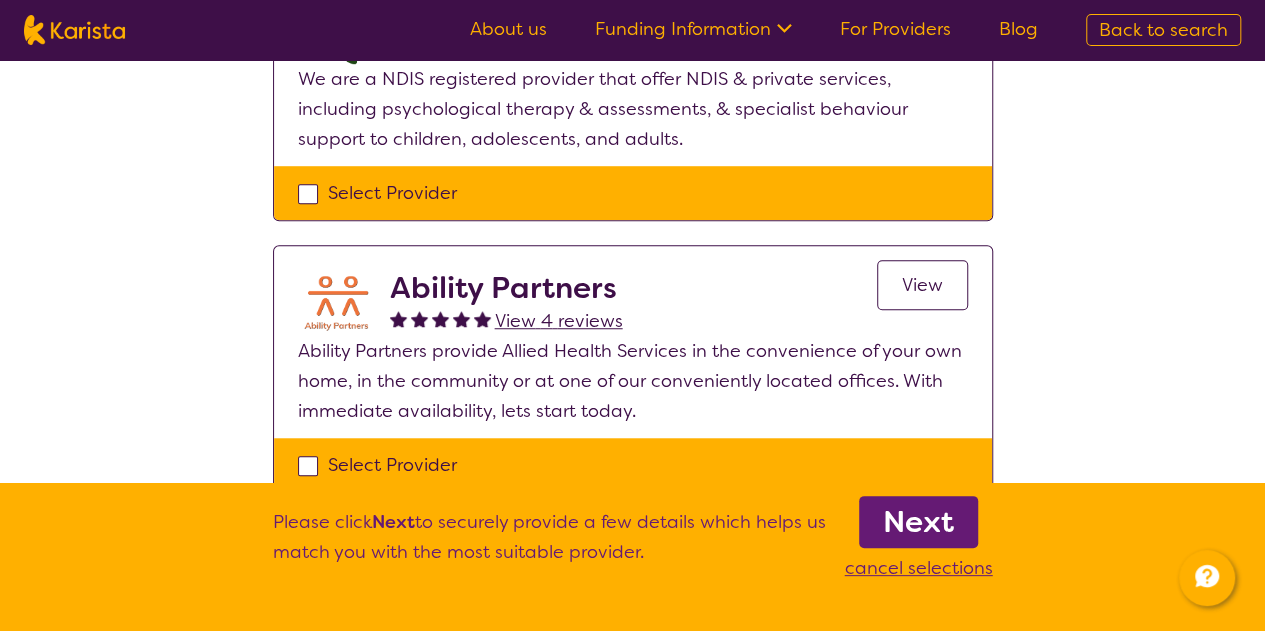 scroll, scrollTop: 700, scrollLeft: 0, axis: vertical 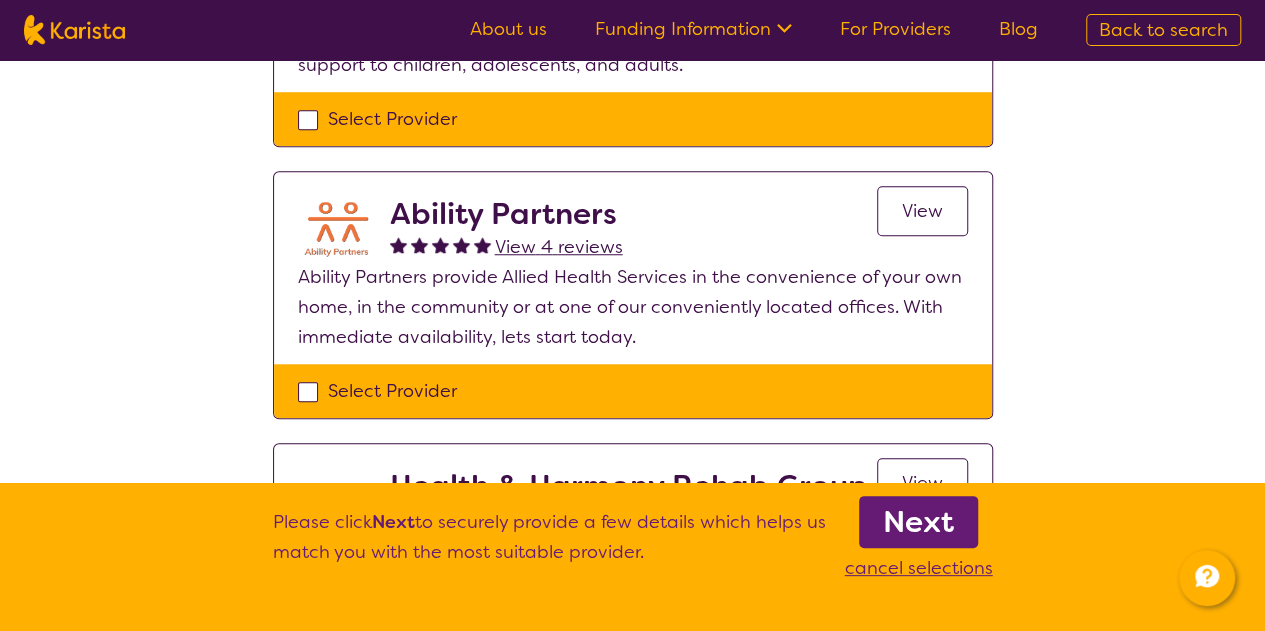 click on "Select Provider" at bounding box center [633, 391] 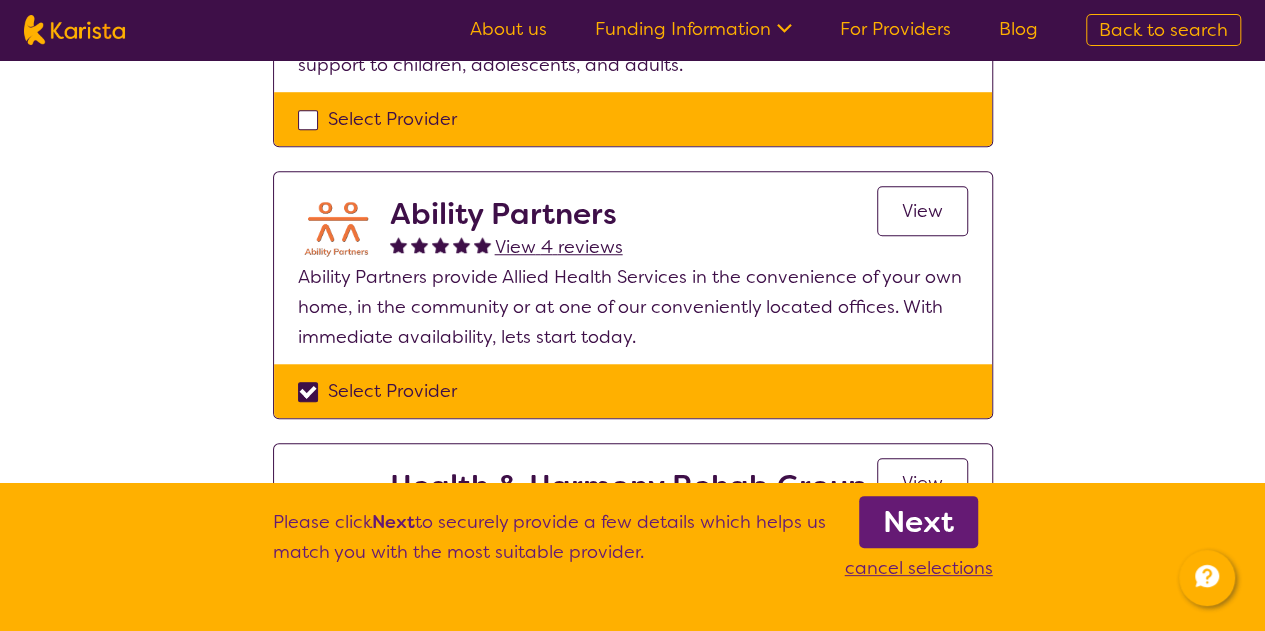 checkbox on "true" 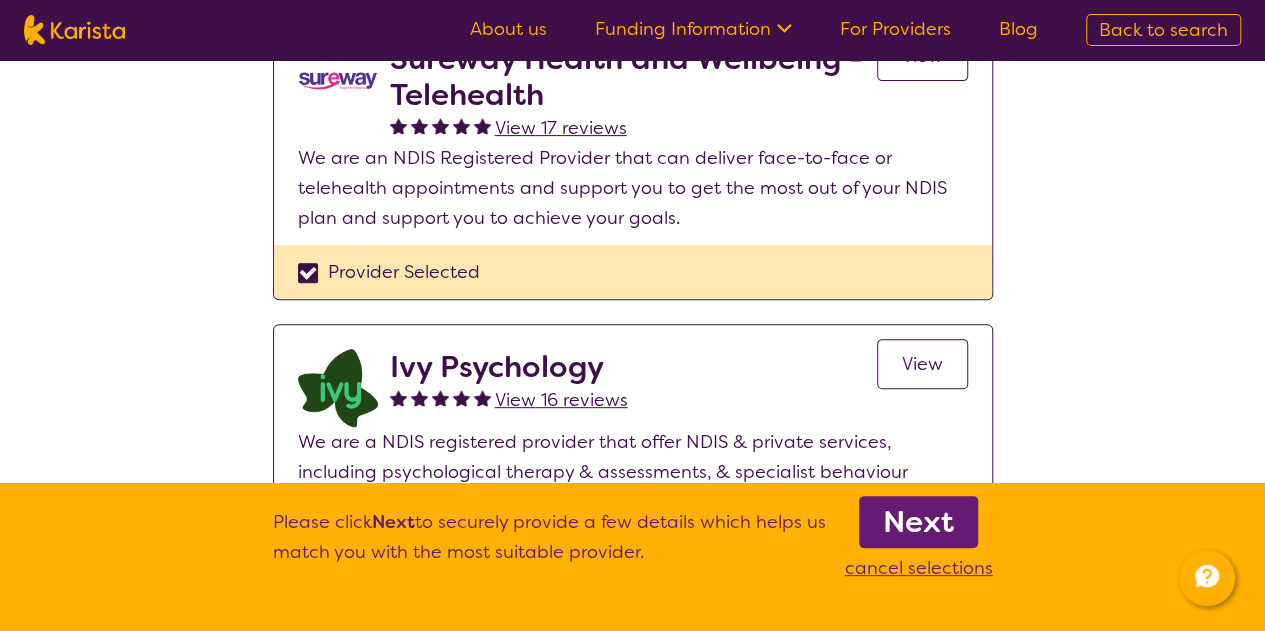 scroll, scrollTop: 500, scrollLeft: 0, axis: vertical 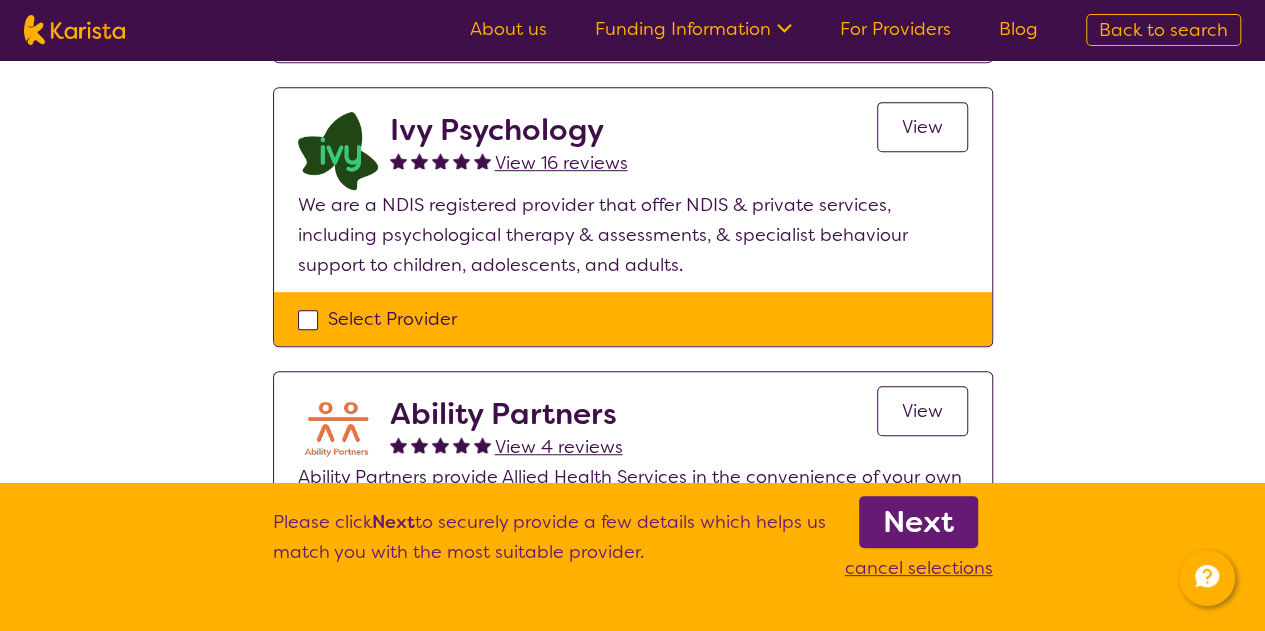 click on "Next" at bounding box center (918, 522) 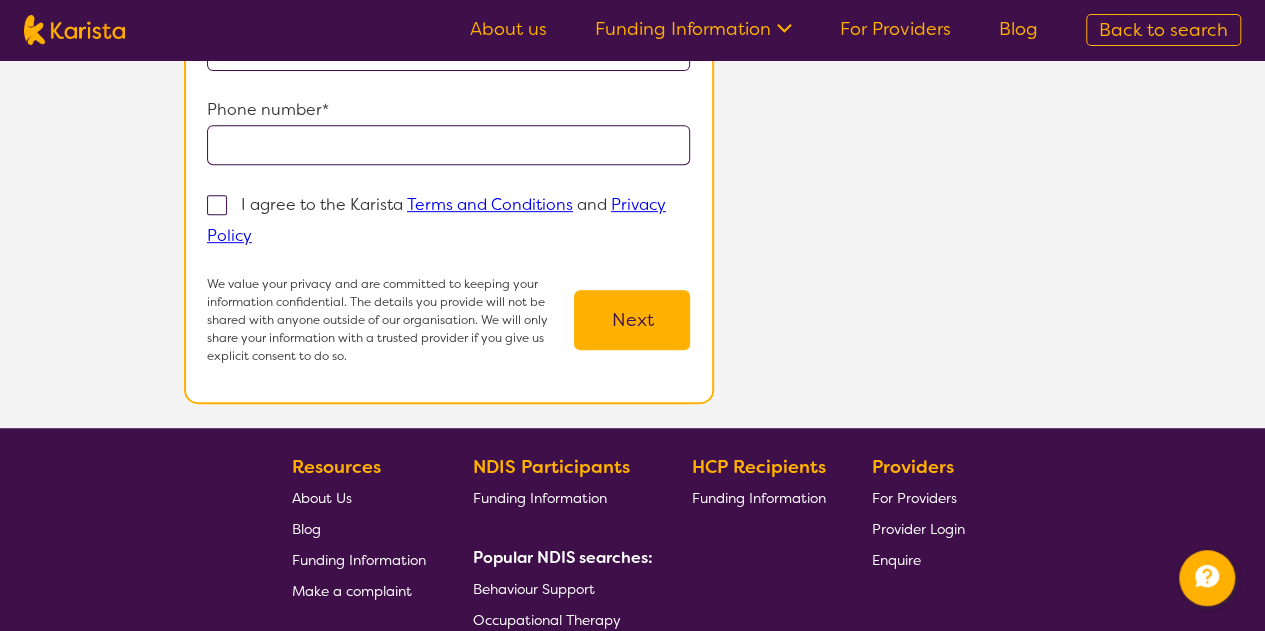 scroll, scrollTop: 0, scrollLeft: 0, axis: both 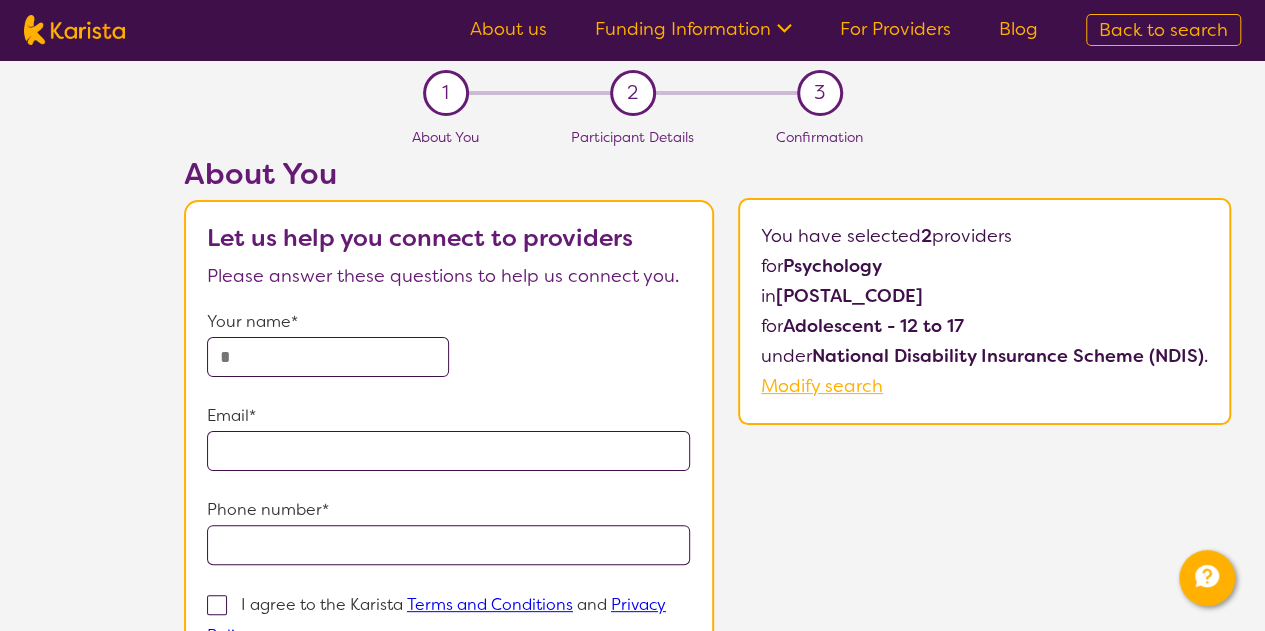 drag, startPoint x: 722, startPoint y: 40, endPoint x: 738, endPoint y: 35, distance: 16.763054 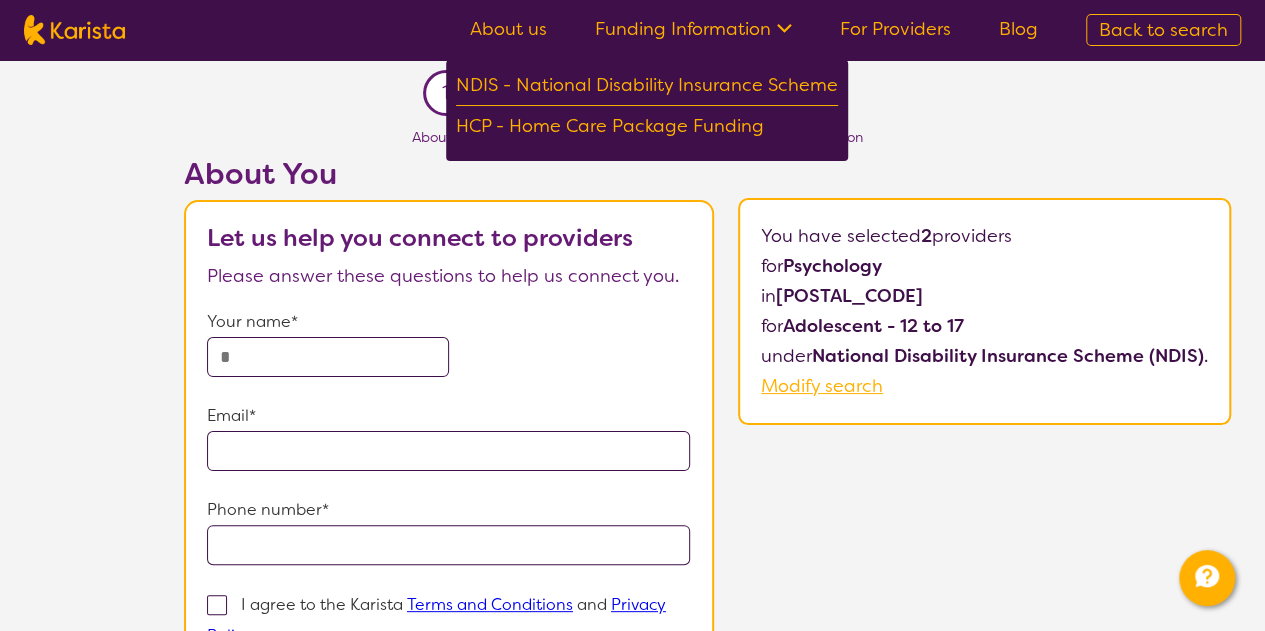 click on "For Providers" at bounding box center (895, 29) 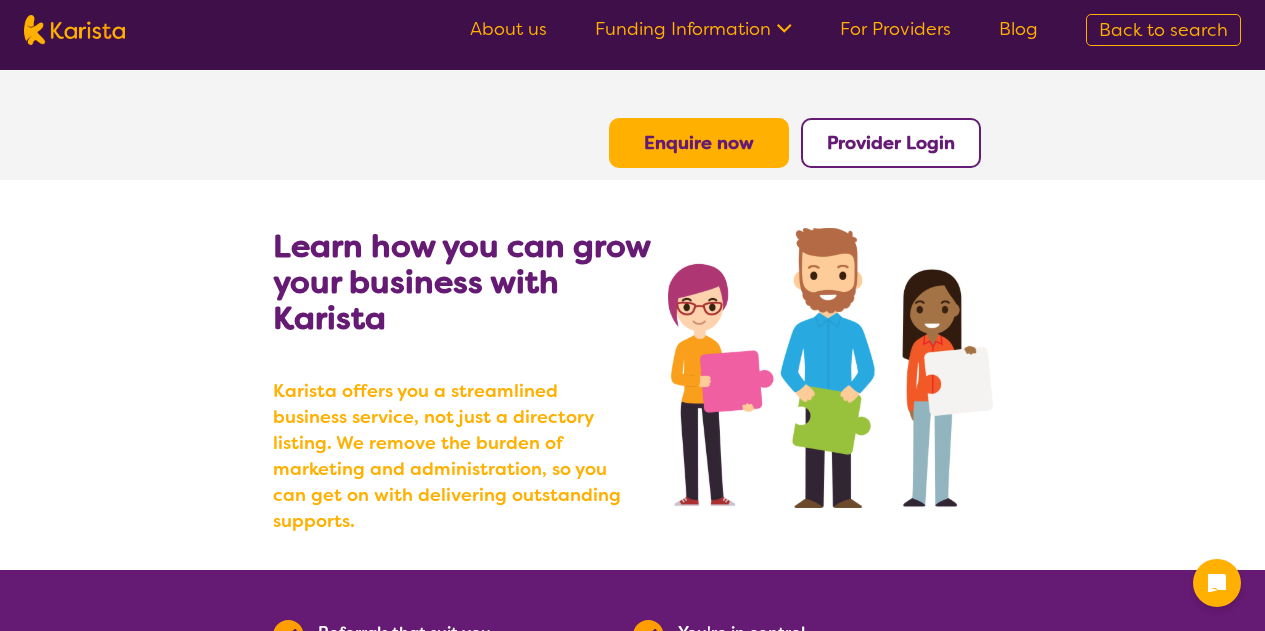 scroll, scrollTop: 0, scrollLeft: 0, axis: both 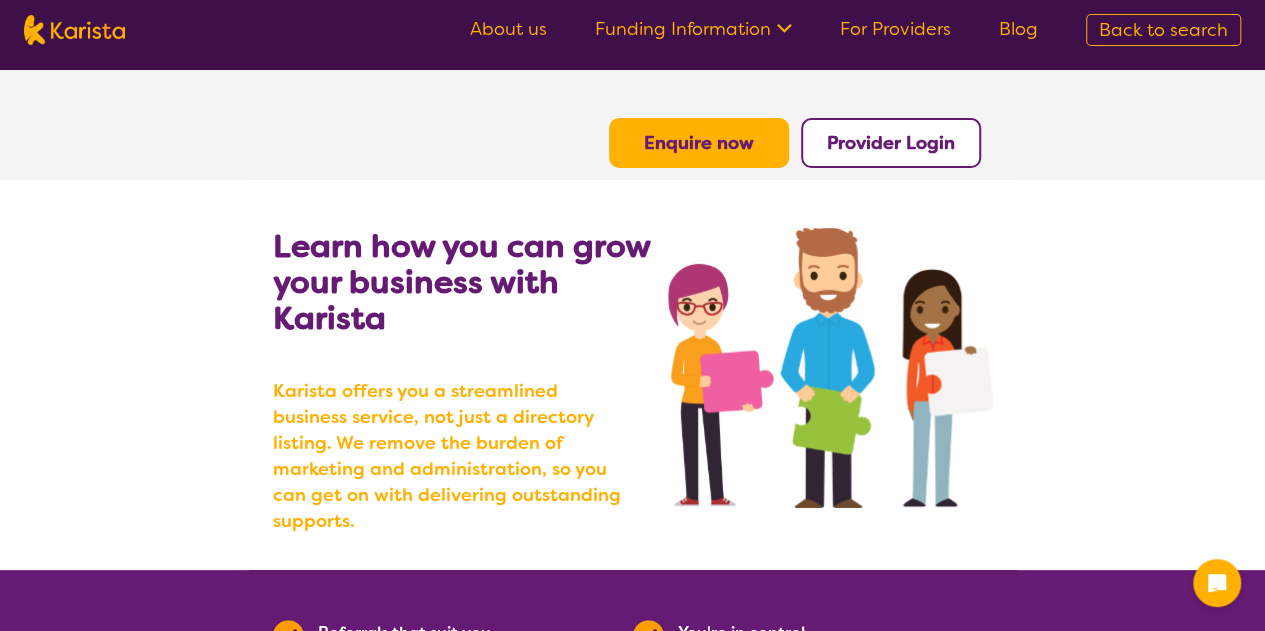 click on "About us" at bounding box center (508, 29) 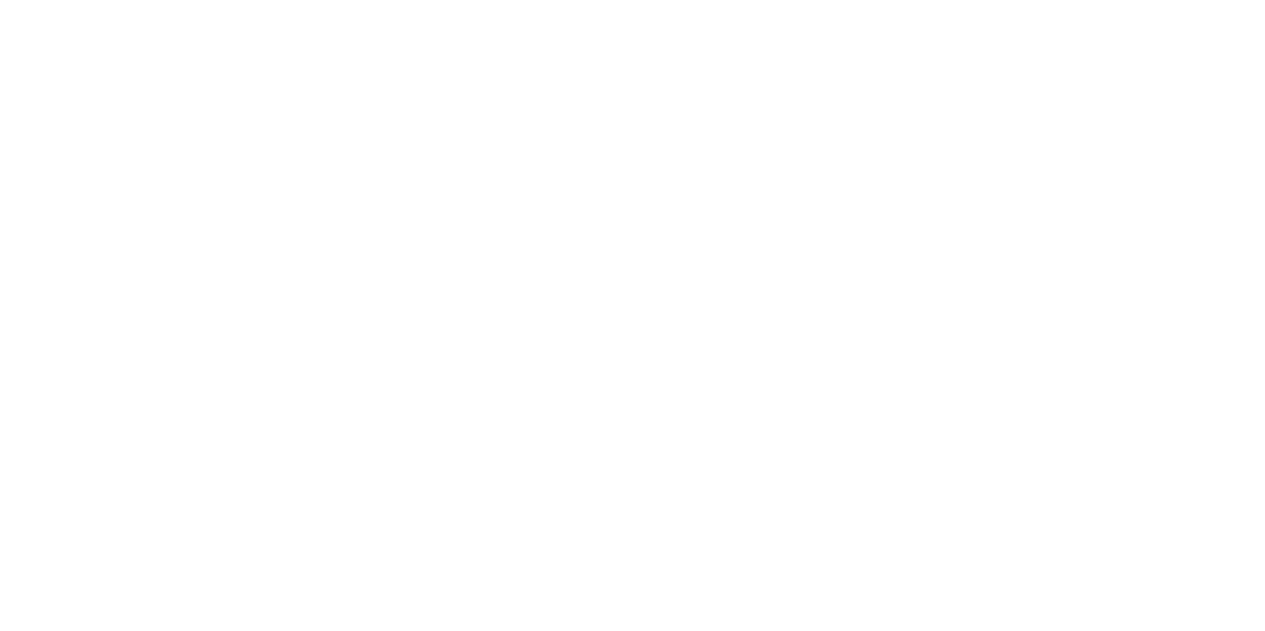 scroll, scrollTop: 0, scrollLeft: 0, axis: both 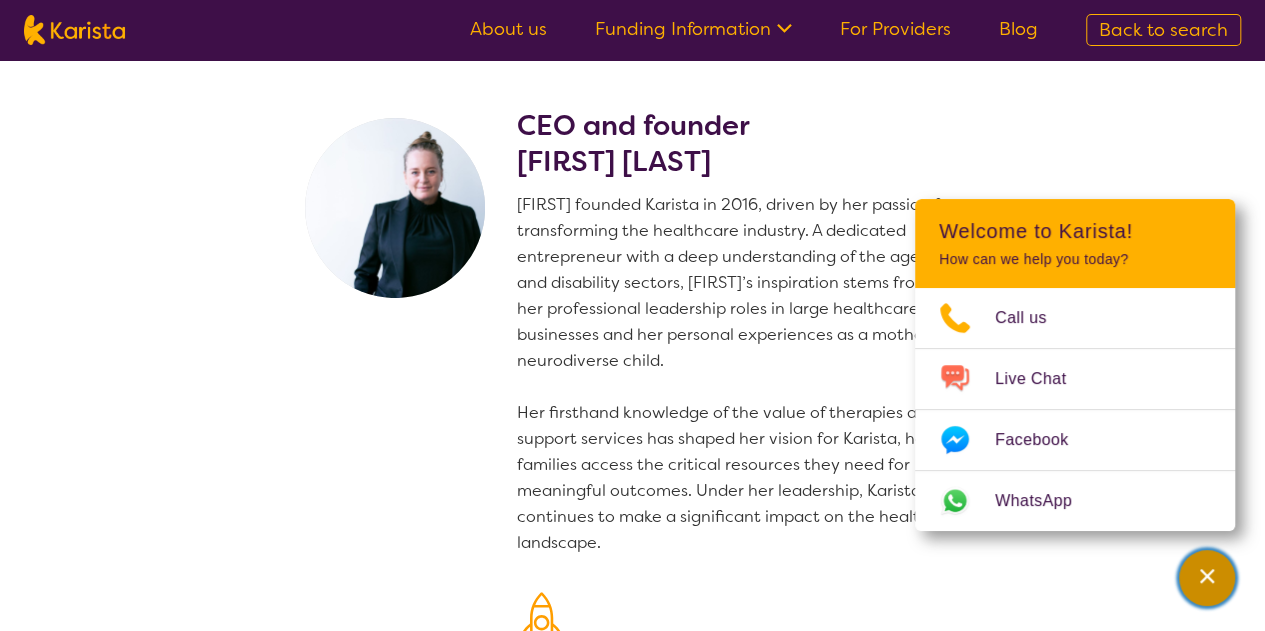click 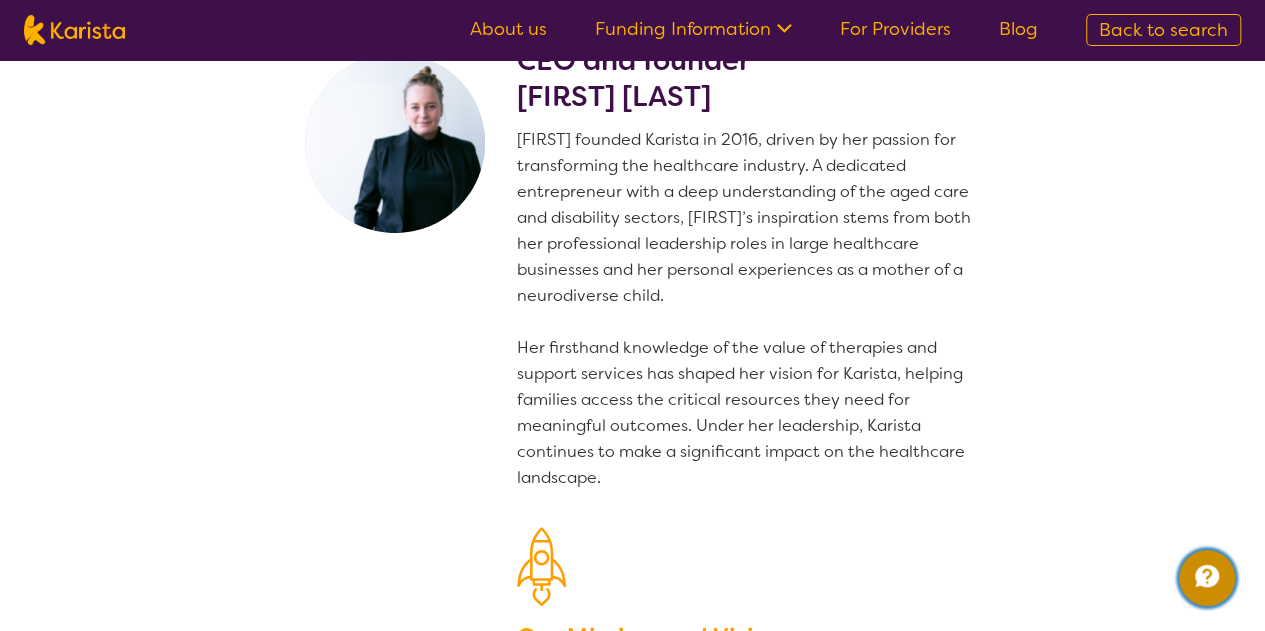 scroll, scrollTop: 0, scrollLeft: 0, axis: both 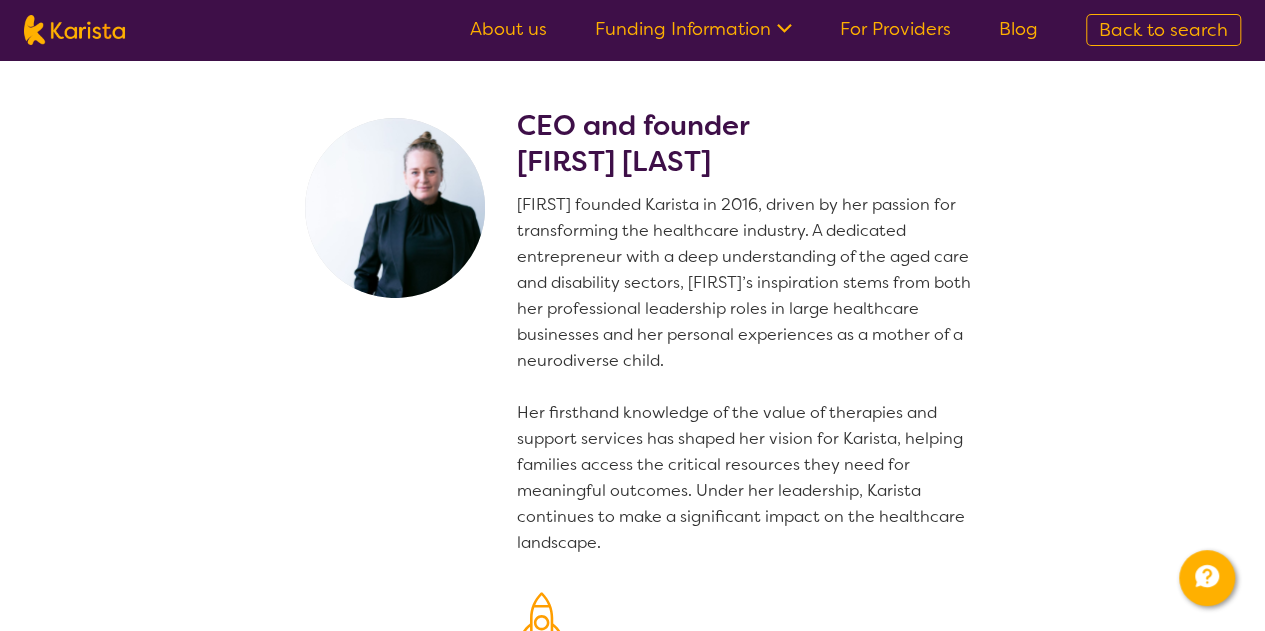 click at bounding box center (74, 30) 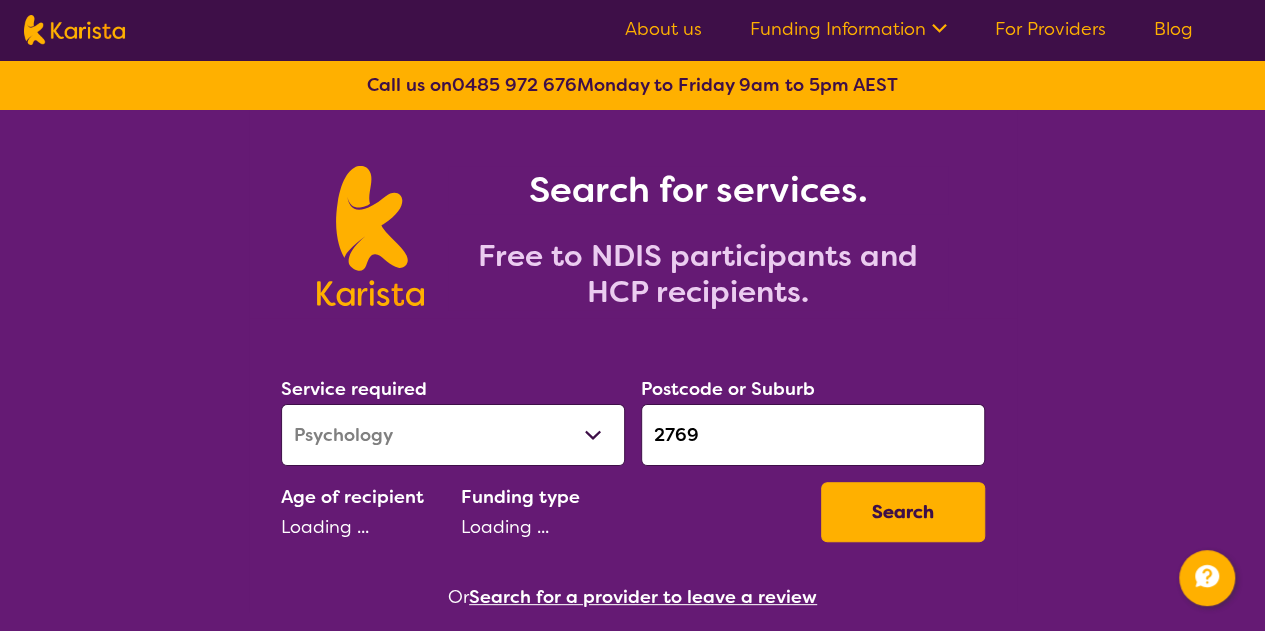 select on "AS" 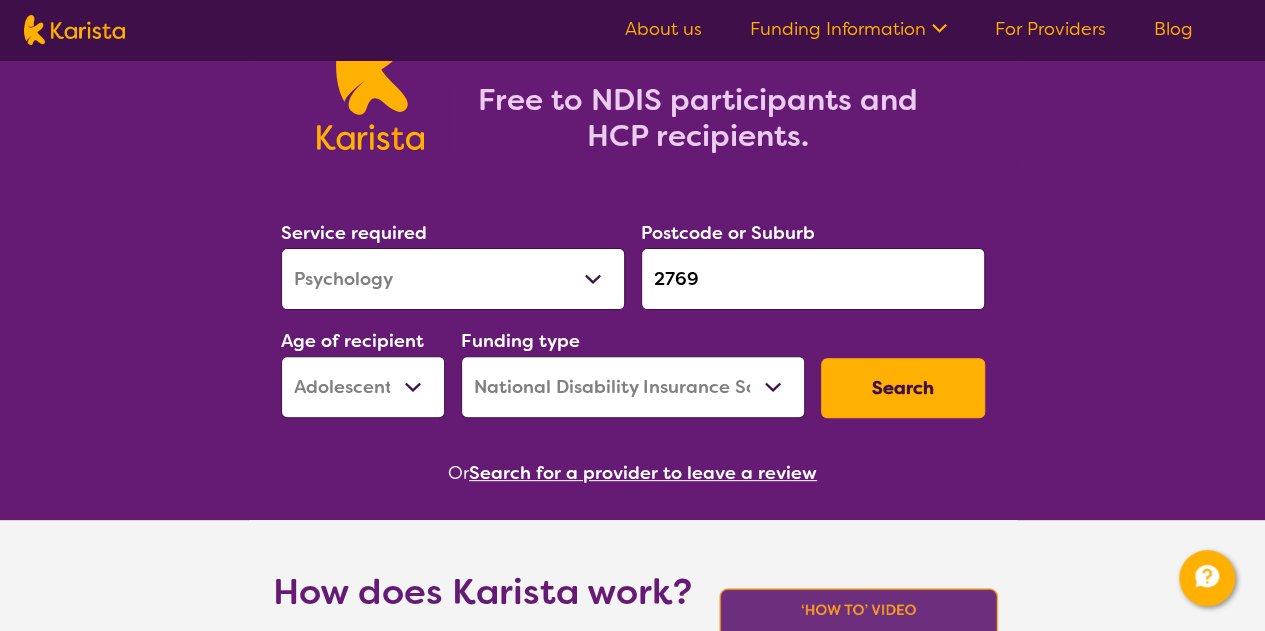 scroll, scrollTop: 0, scrollLeft: 0, axis: both 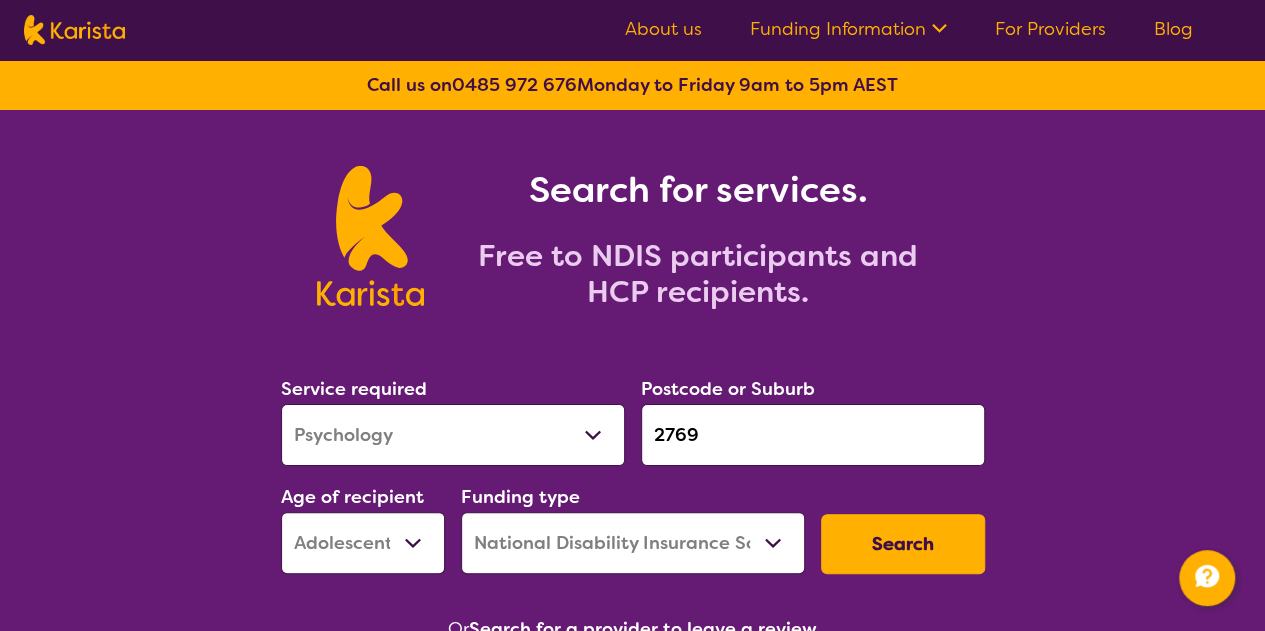 click on "Funding Information" at bounding box center [848, 29] 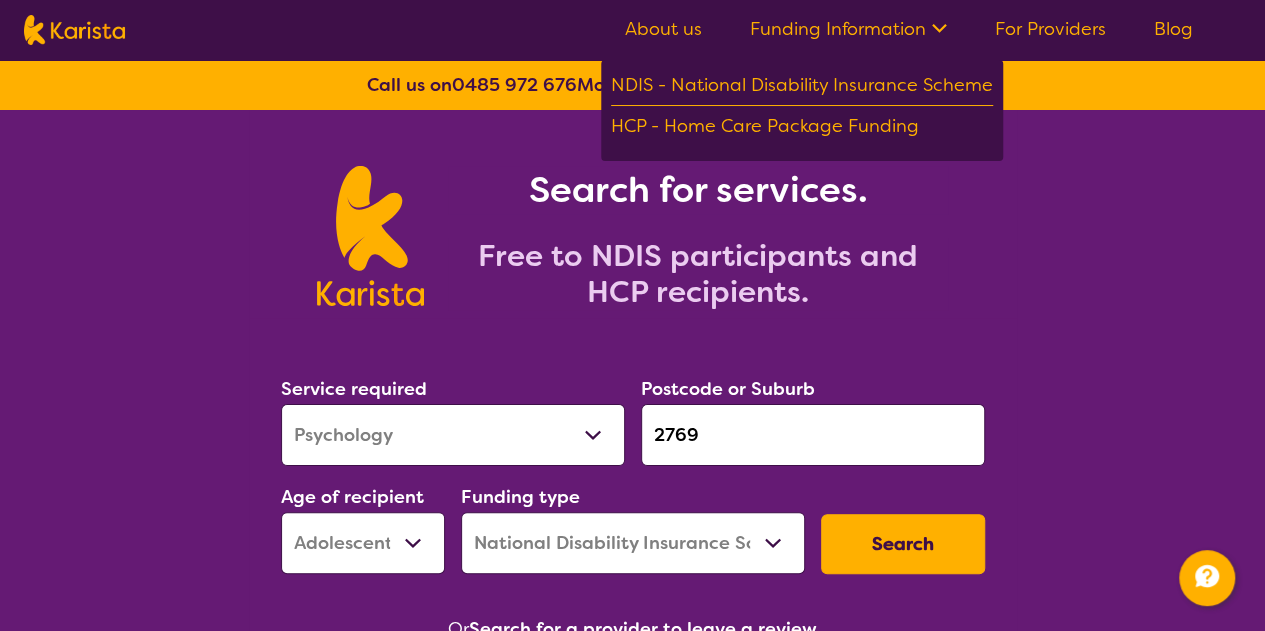 click on "Search for services. Free to NDIS participants and HCP recipients." at bounding box center [632, 214] 